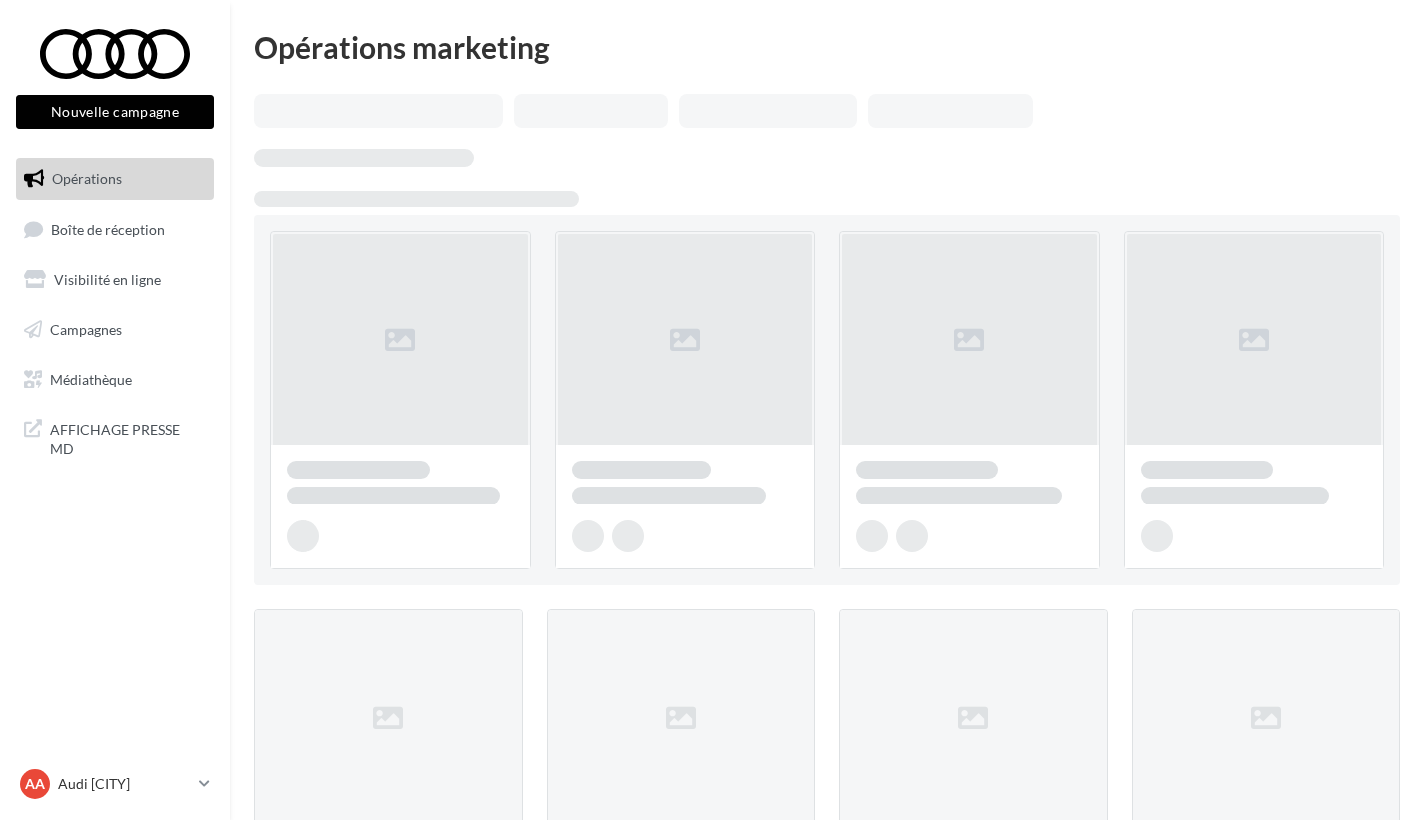 scroll, scrollTop: 0, scrollLeft: 0, axis: both 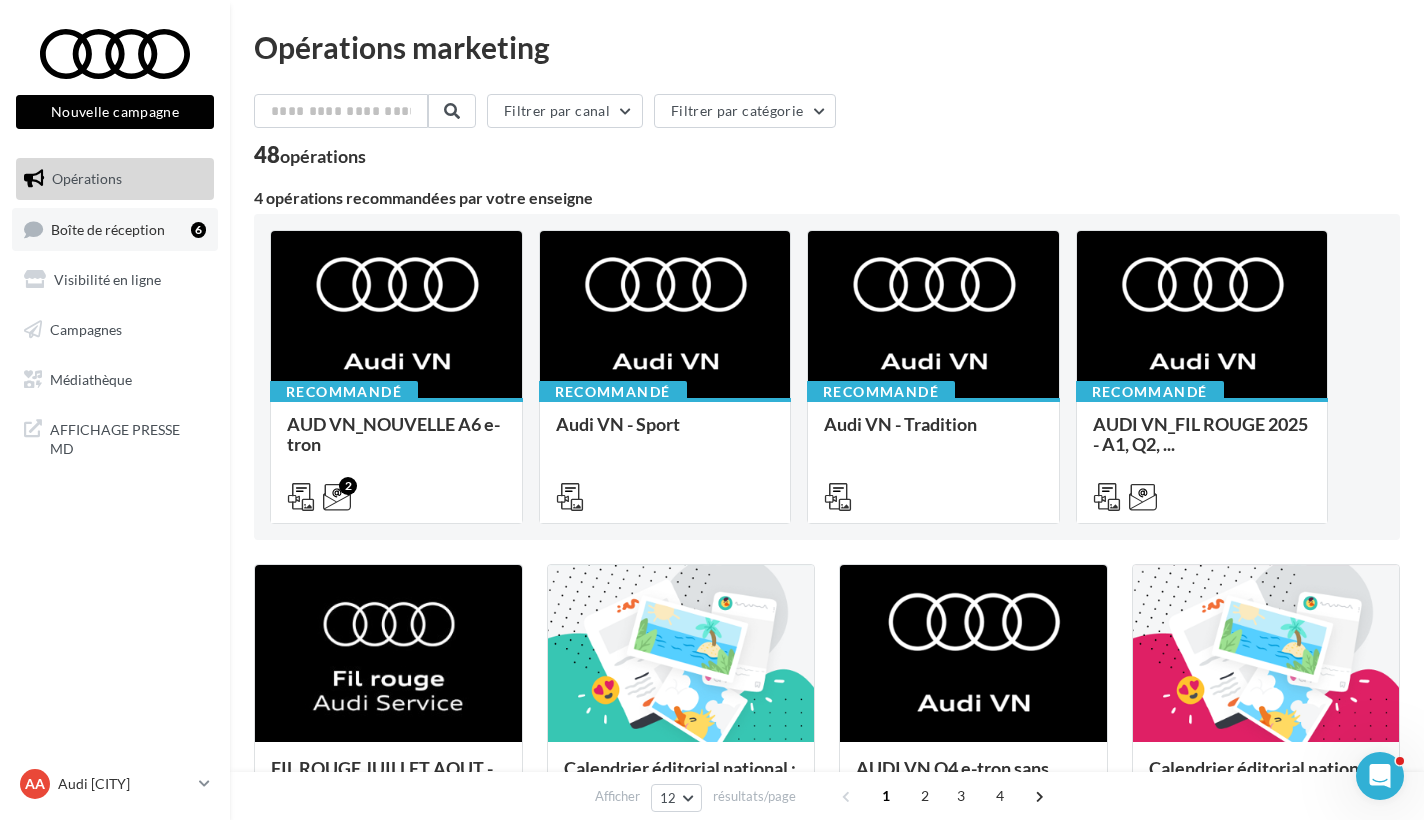 click on "Boîte de réception" at bounding box center (108, 228) 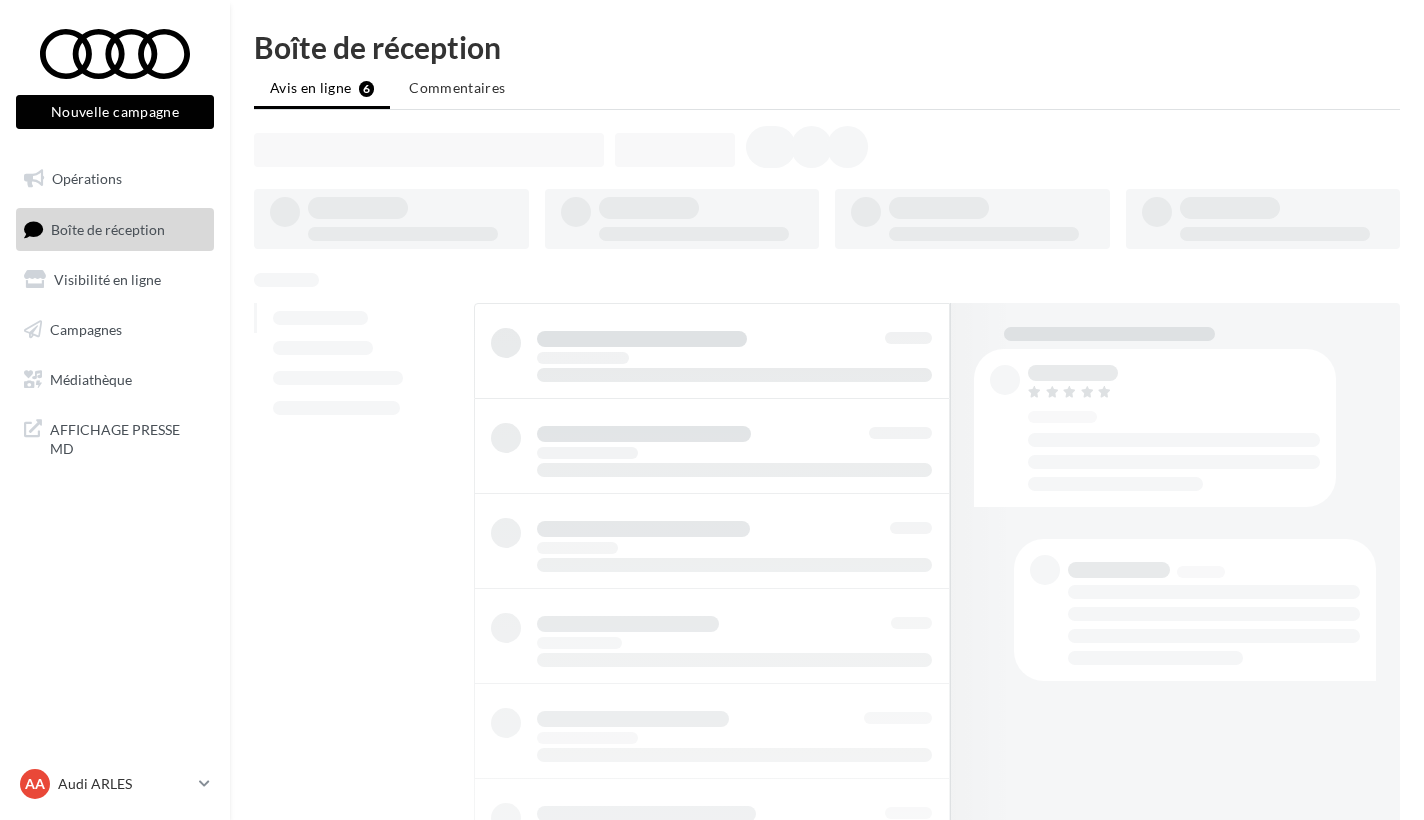 scroll, scrollTop: 0, scrollLeft: 0, axis: both 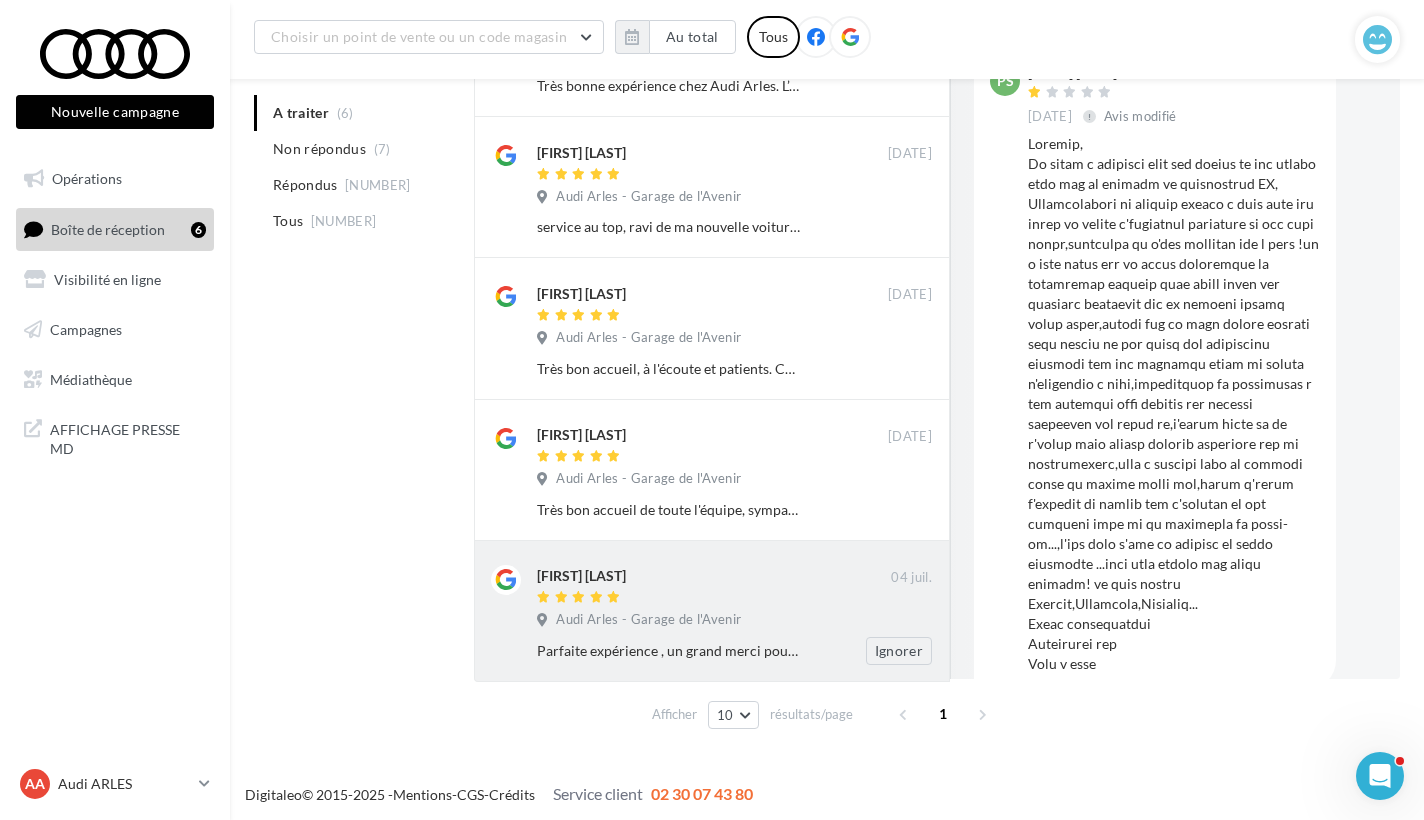 click at bounding box center [714, 598] 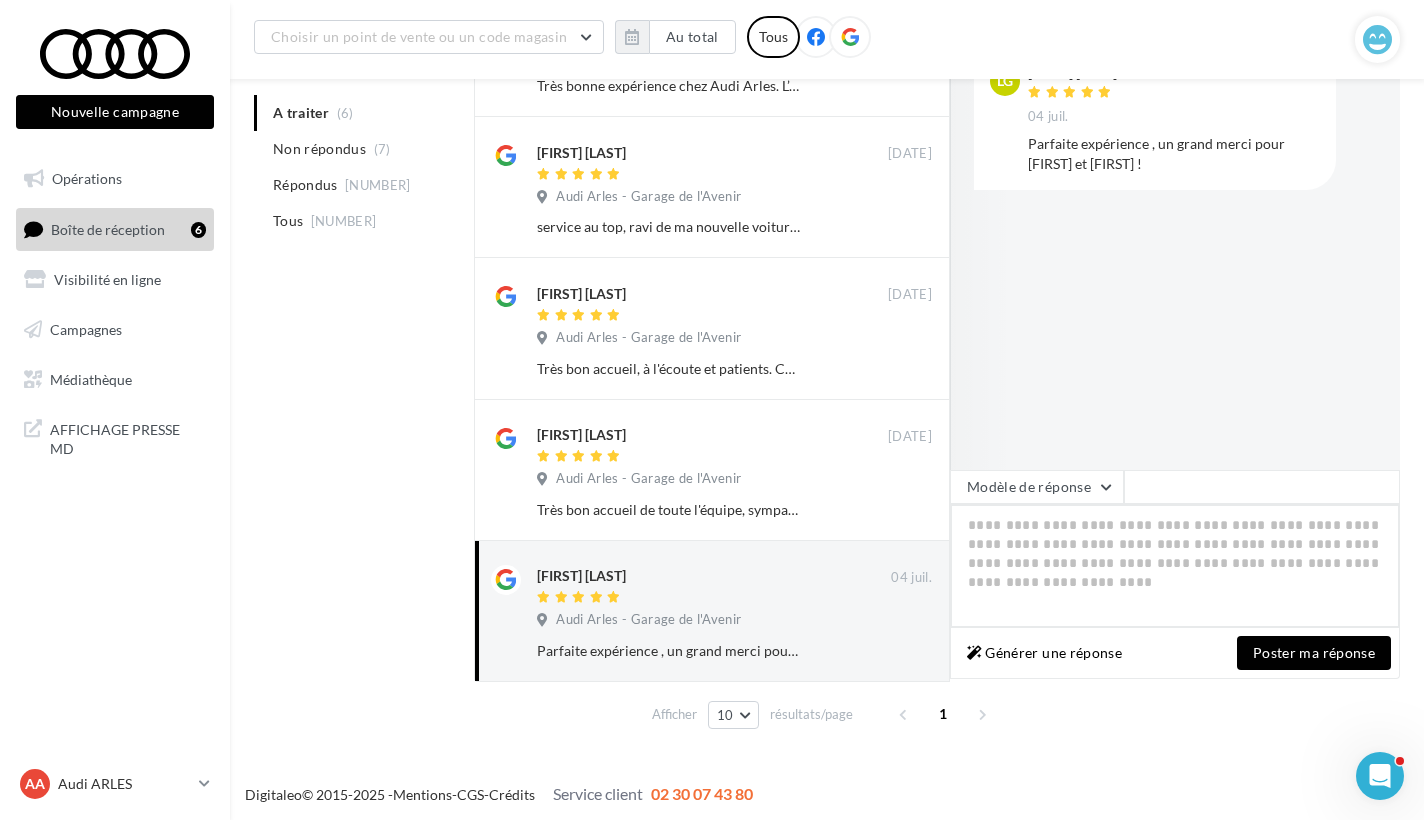 click at bounding box center (1175, 566) 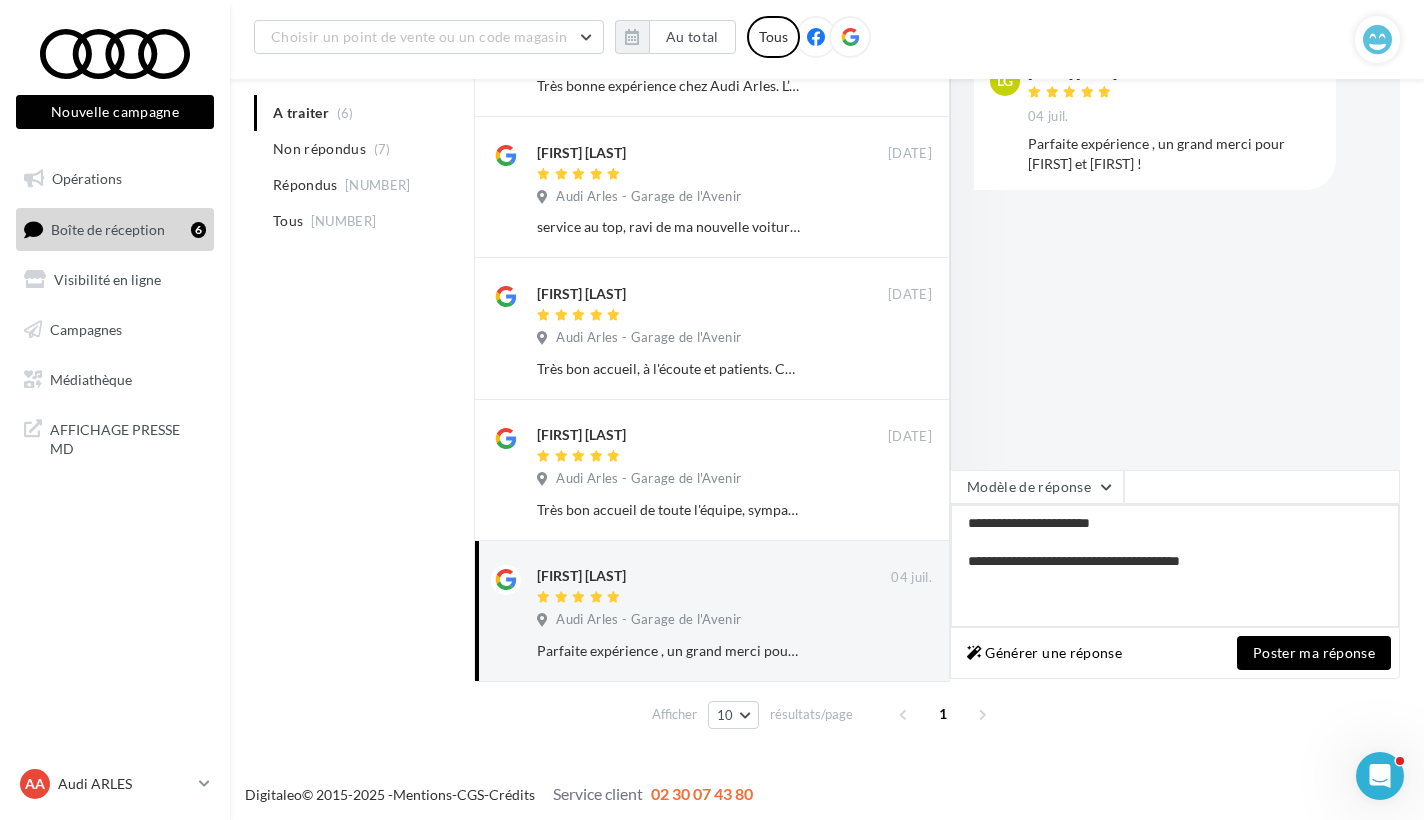 type on "**********" 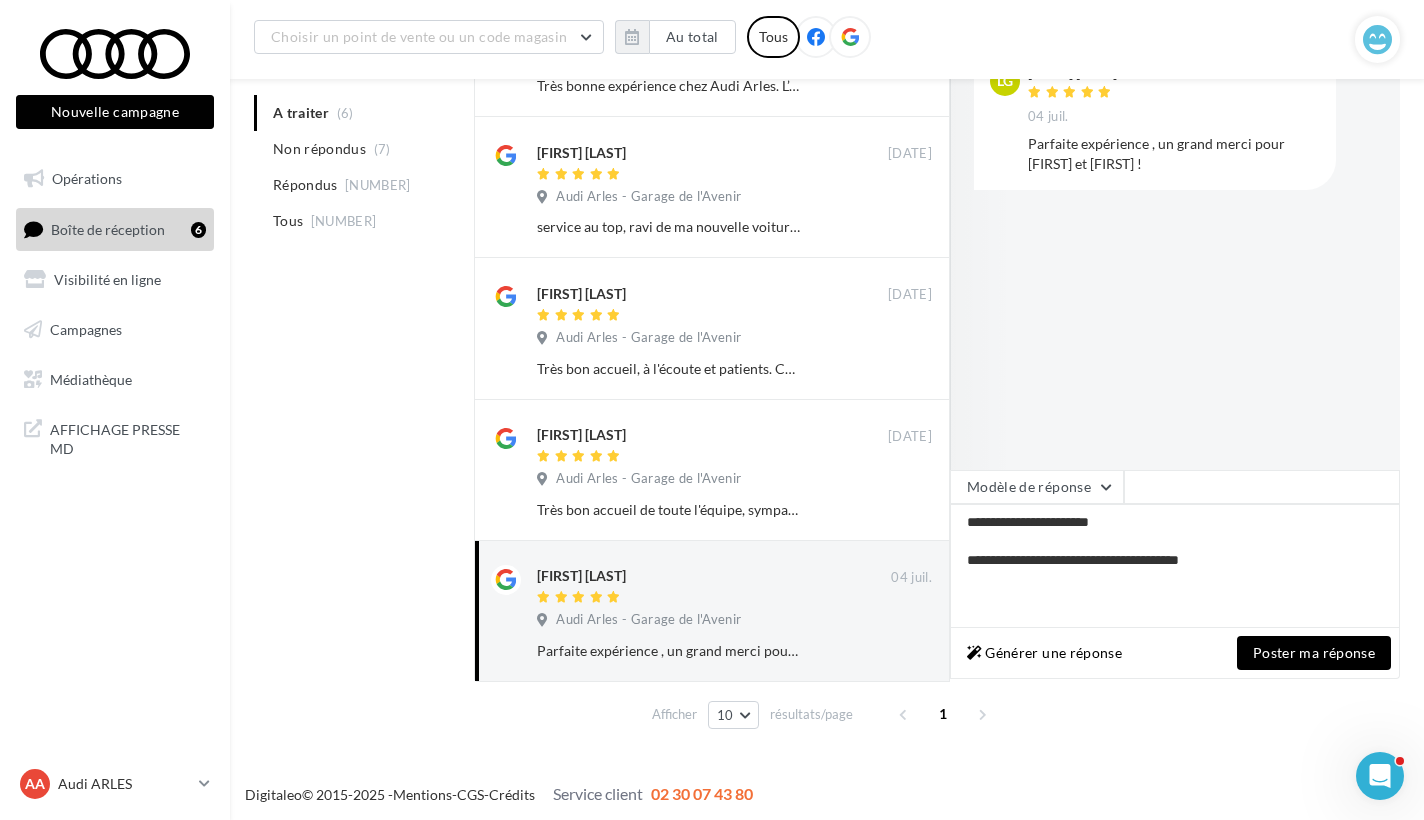 click on "Poster ma réponse" at bounding box center (1314, 653) 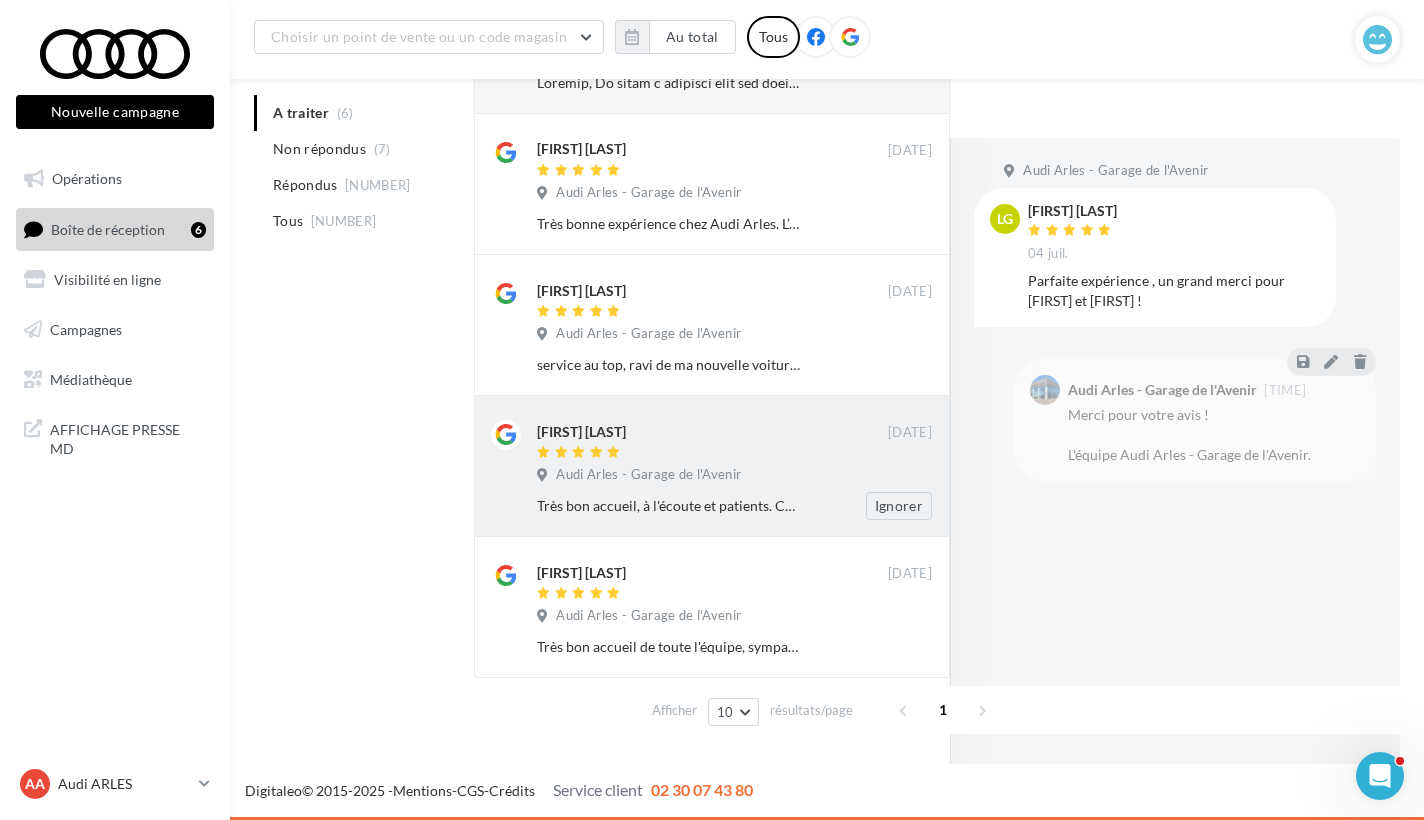scroll, scrollTop: 351, scrollLeft: 0, axis: vertical 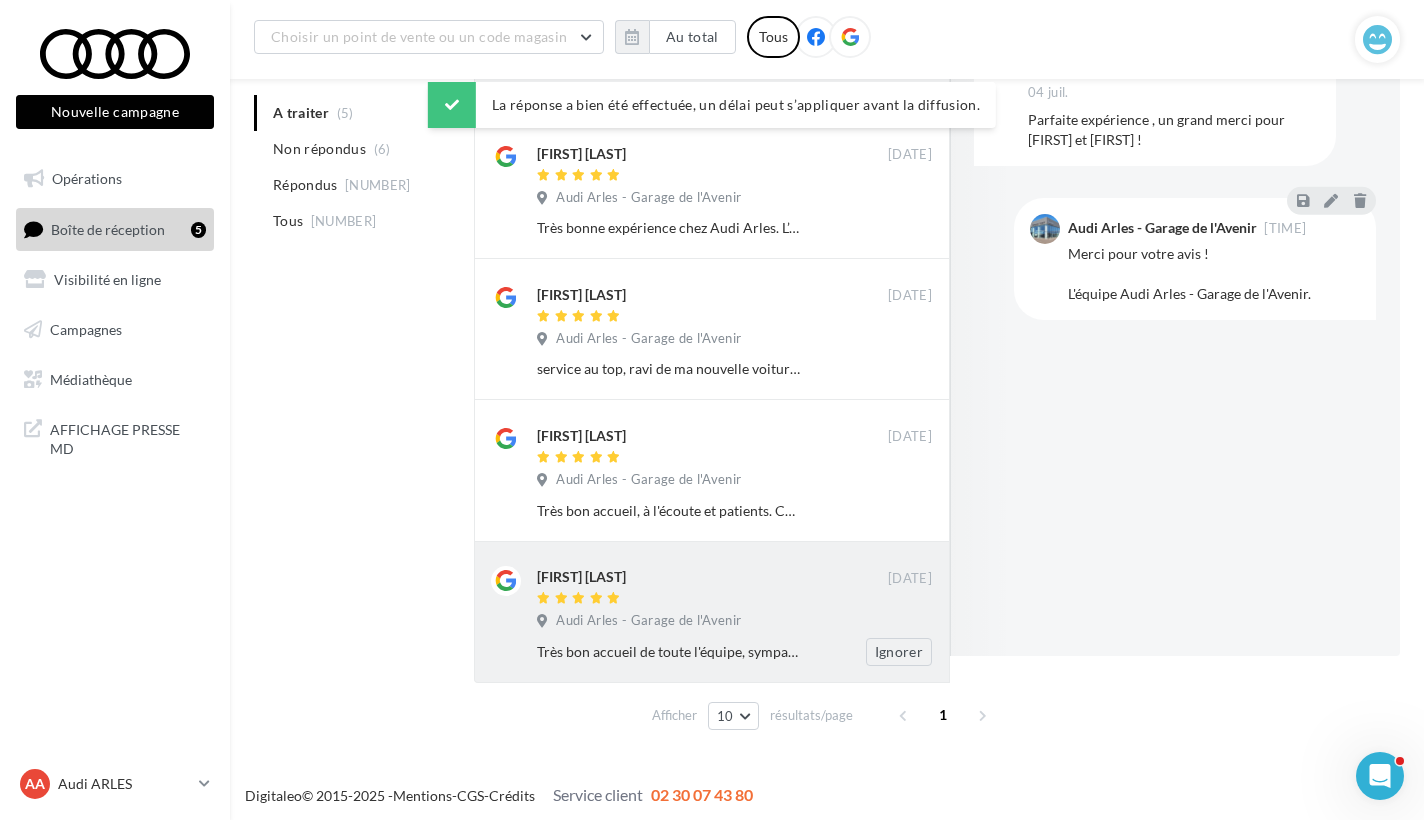 click on "[FIRST] [LAST]" at bounding box center [712, 576] 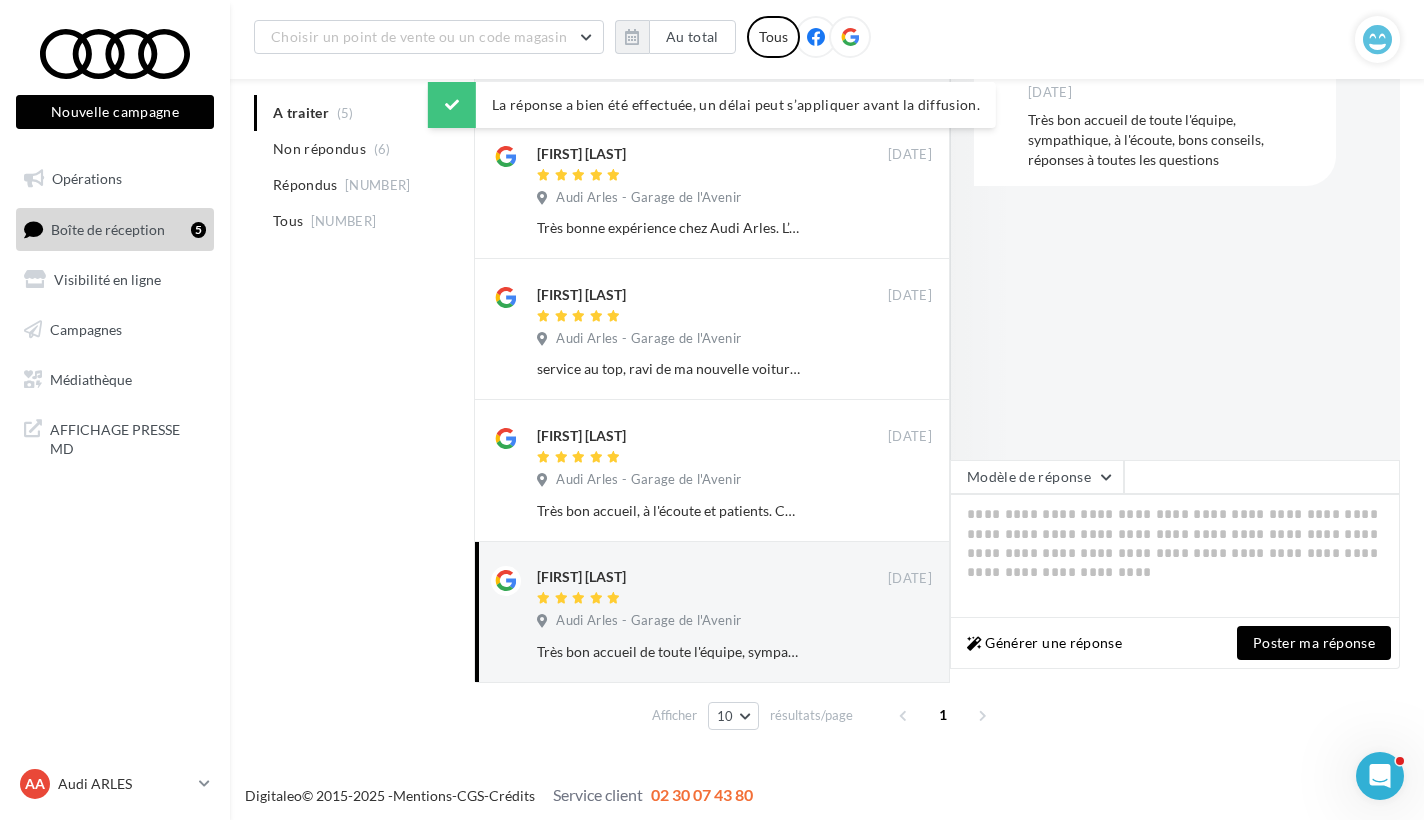 scroll, scrollTop: 308, scrollLeft: 0, axis: vertical 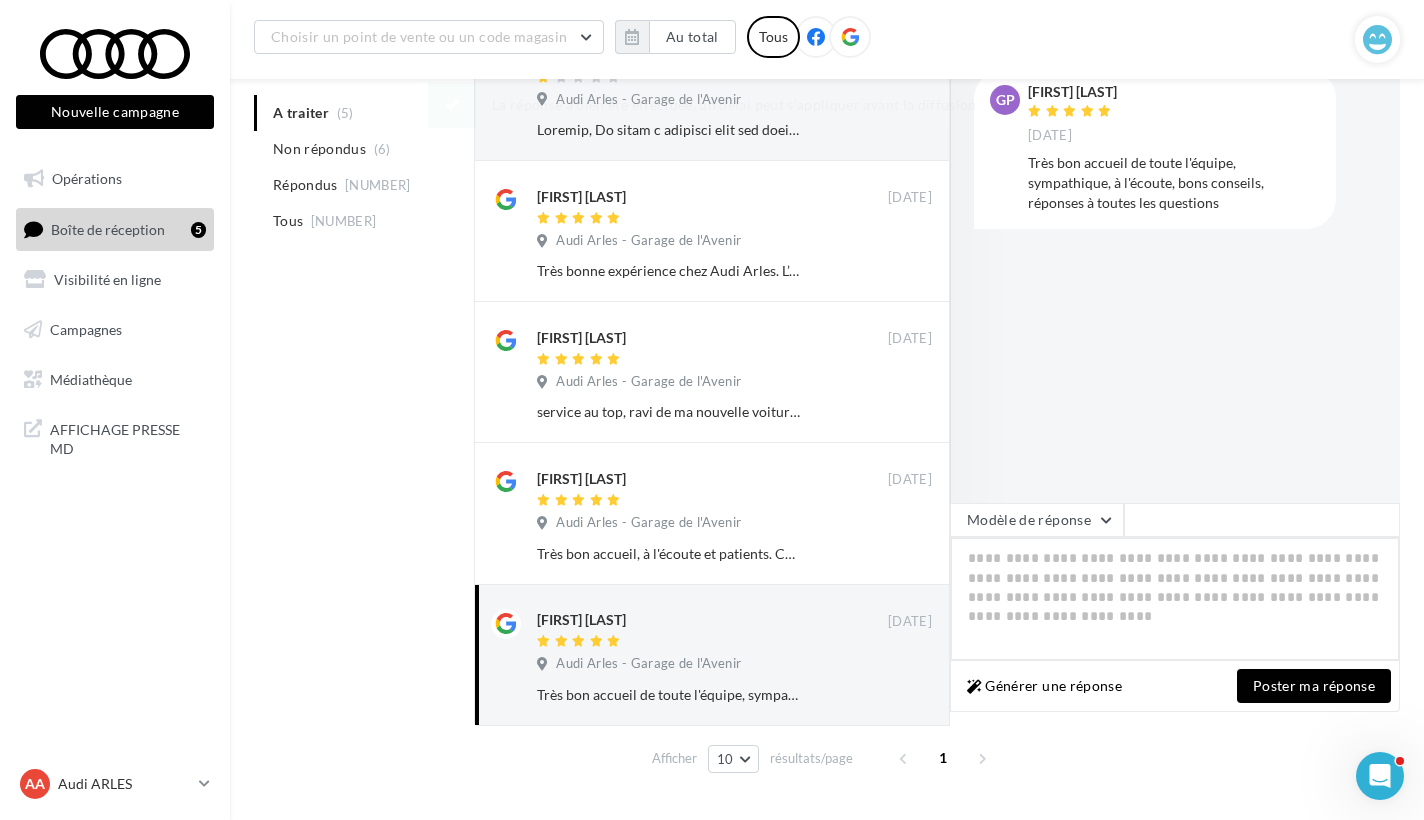 click at bounding box center (1175, 599) 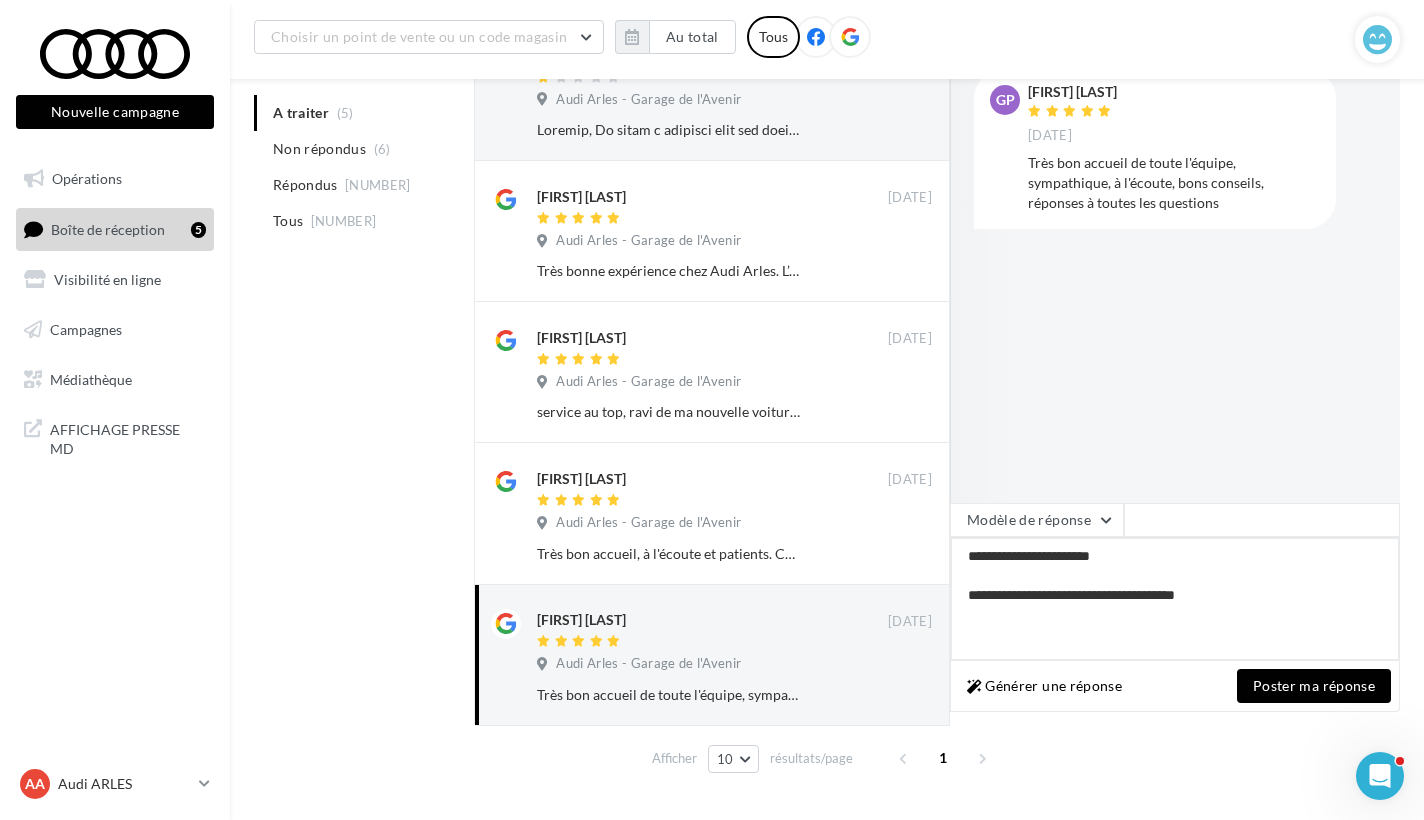 drag, startPoint x: 970, startPoint y: 552, endPoint x: 1250, endPoint y: 597, distance: 283.59302 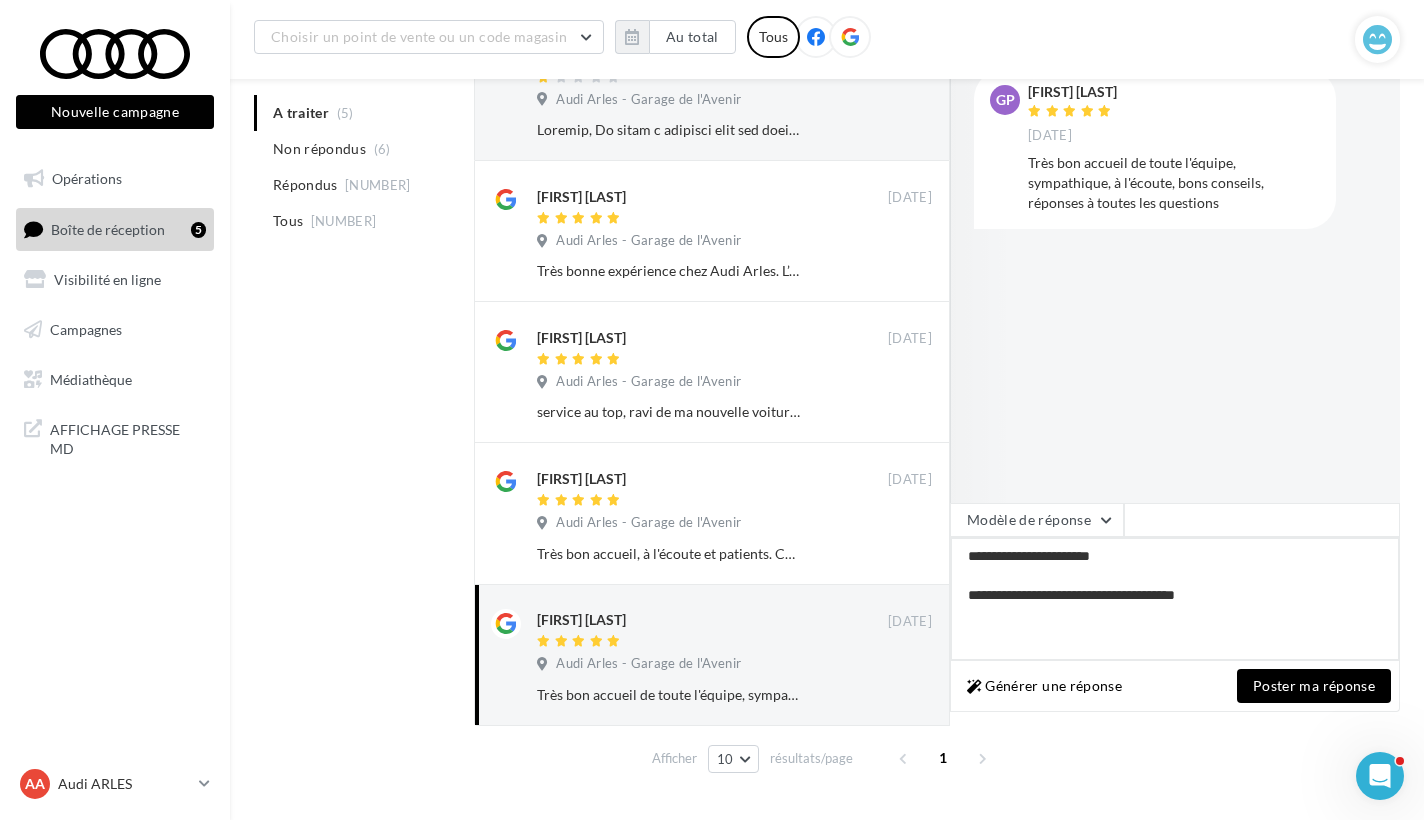 type on "**********" 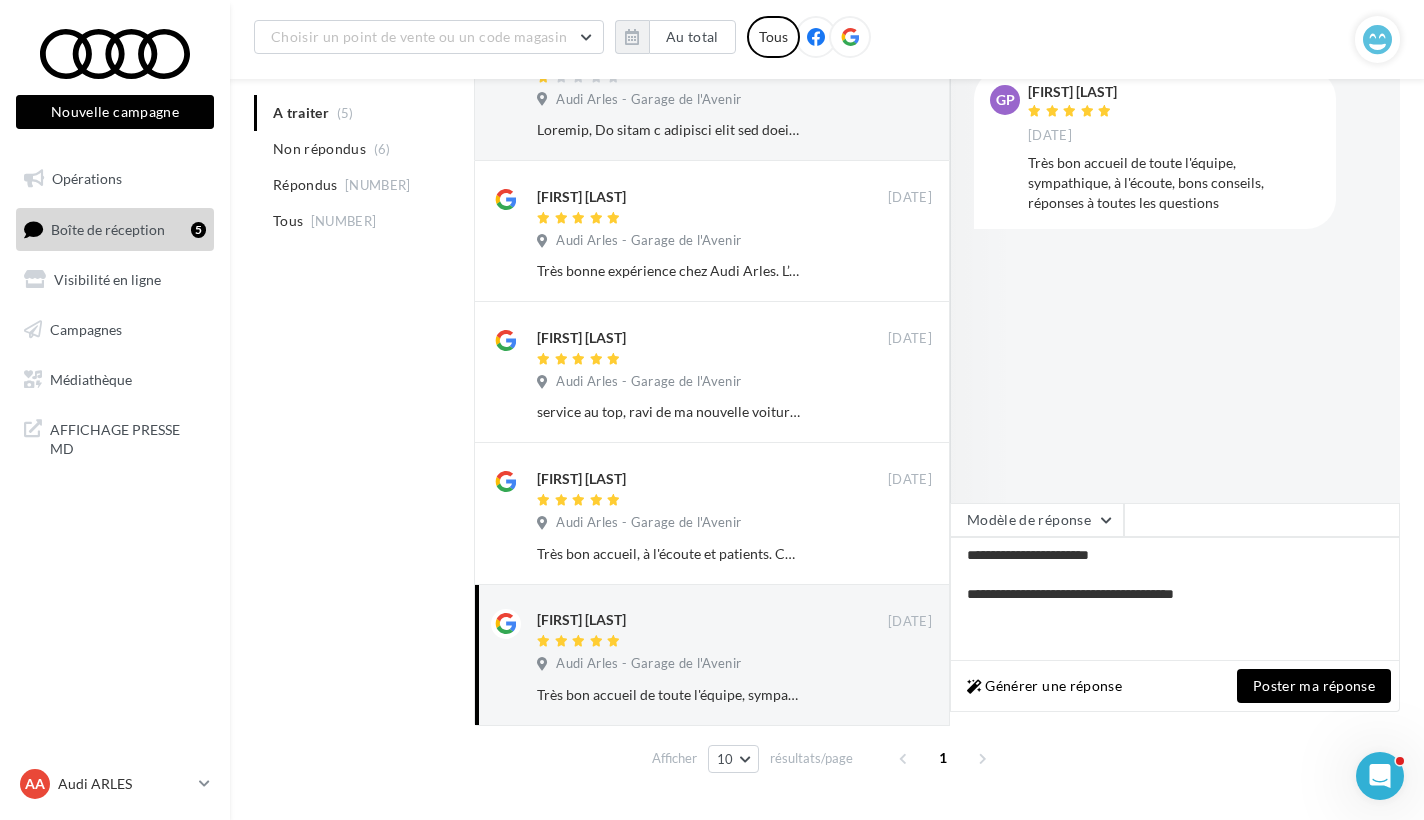 click on "Poster ma réponse" at bounding box center [1314, 686] 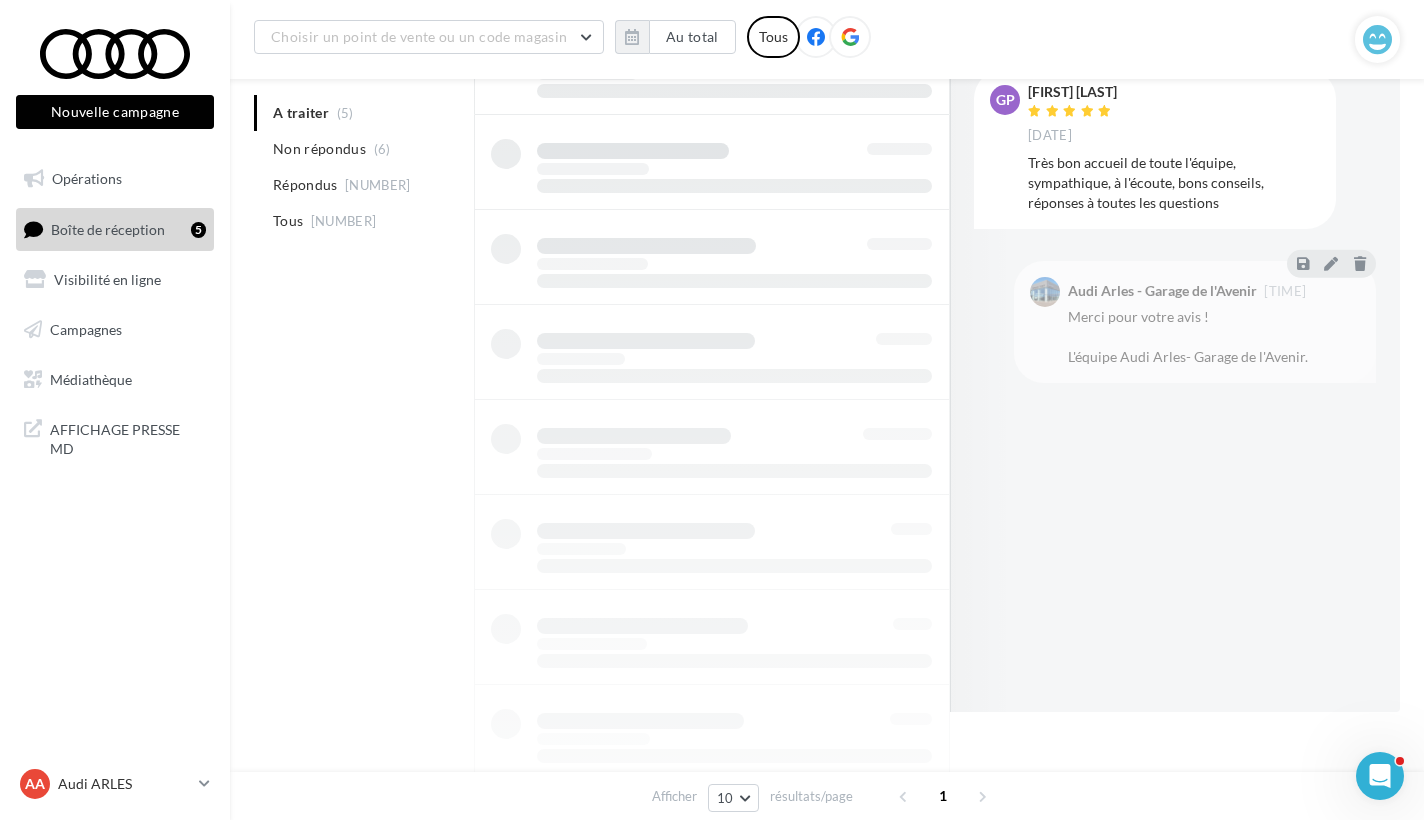 scroll, scrollTop: 288, scrollLeft: 0, axis: vertical 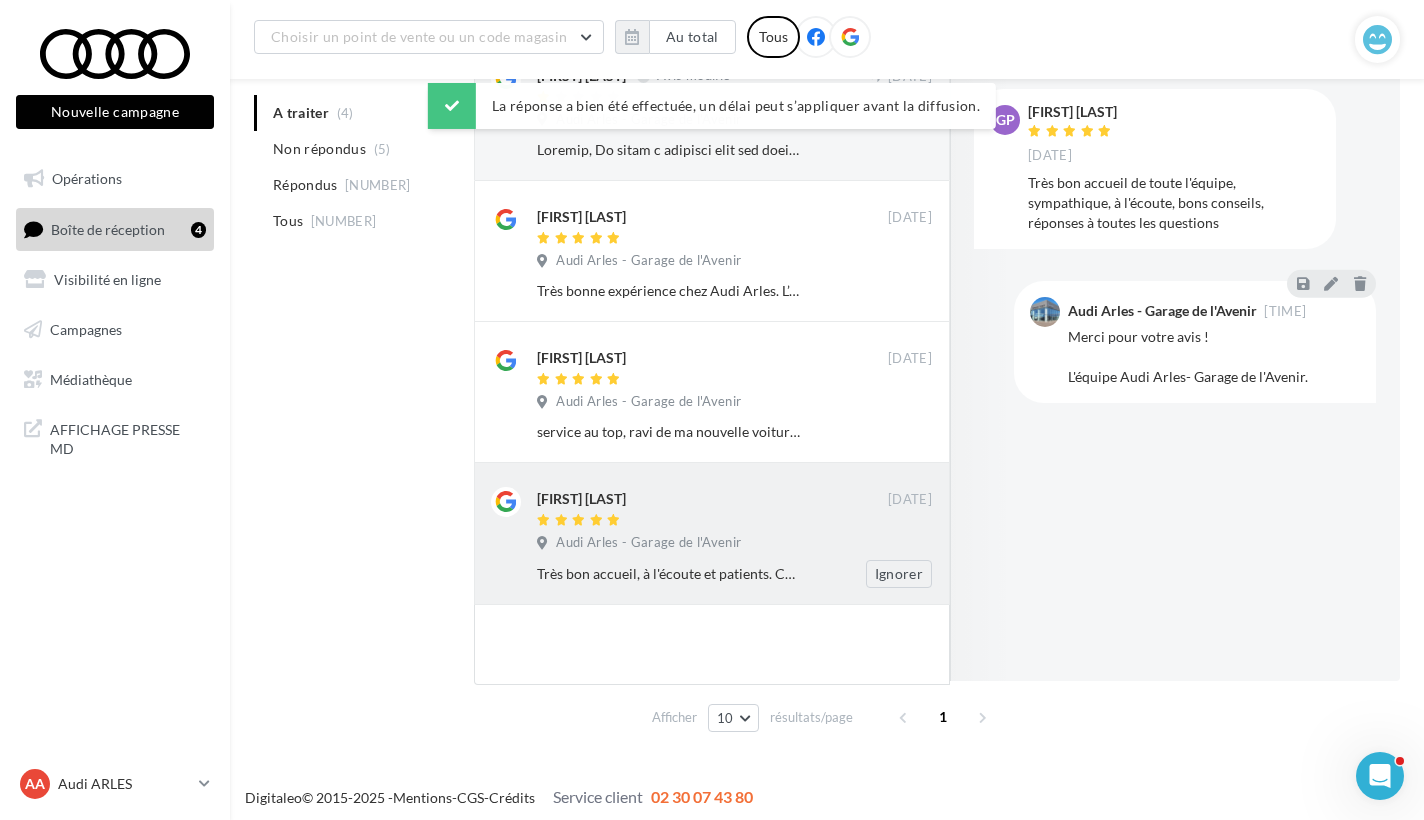 click on "Audi Arles - Garage de l'Avenir" at bounding box center [648, 261] 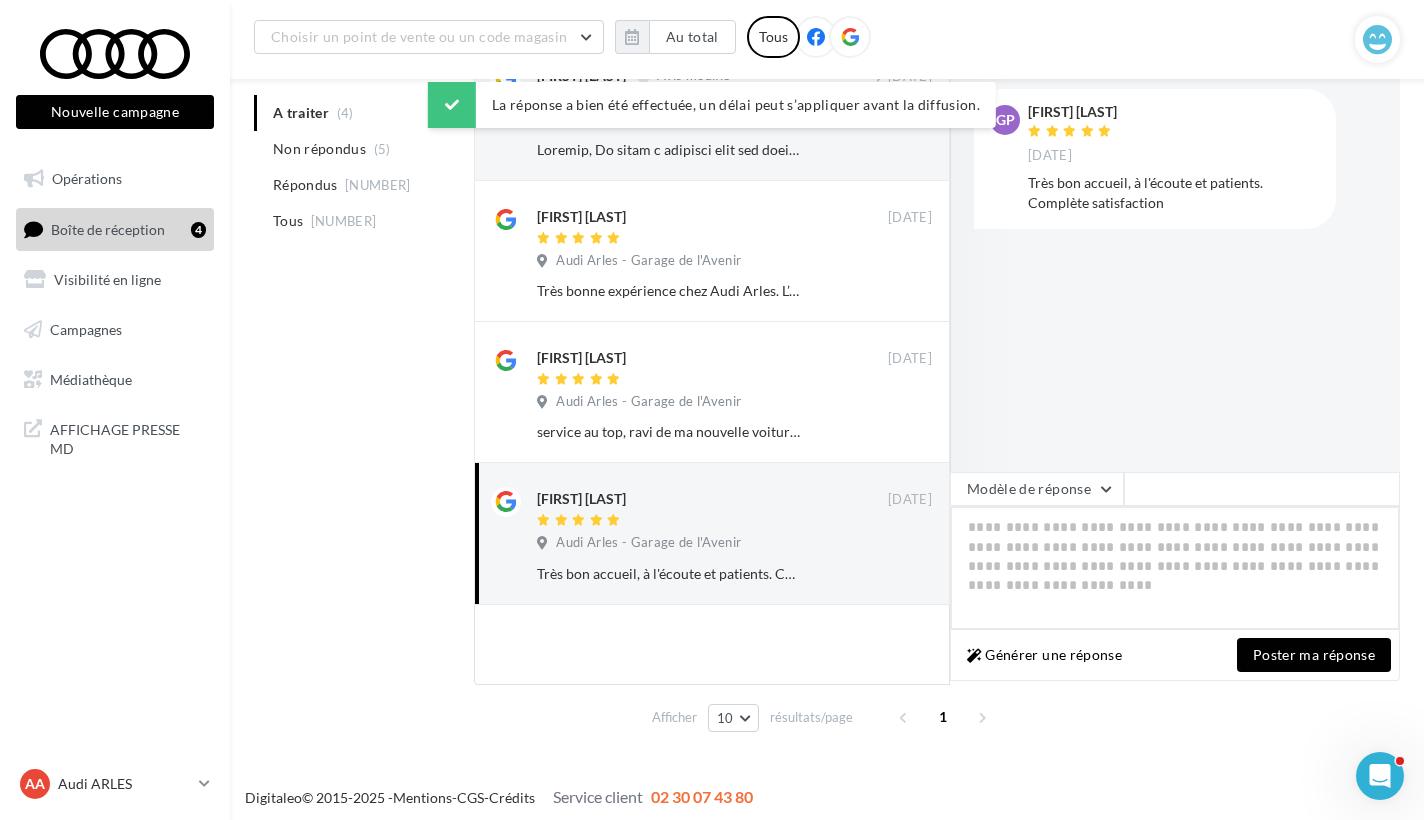 click at bounding box center [1175, 568] 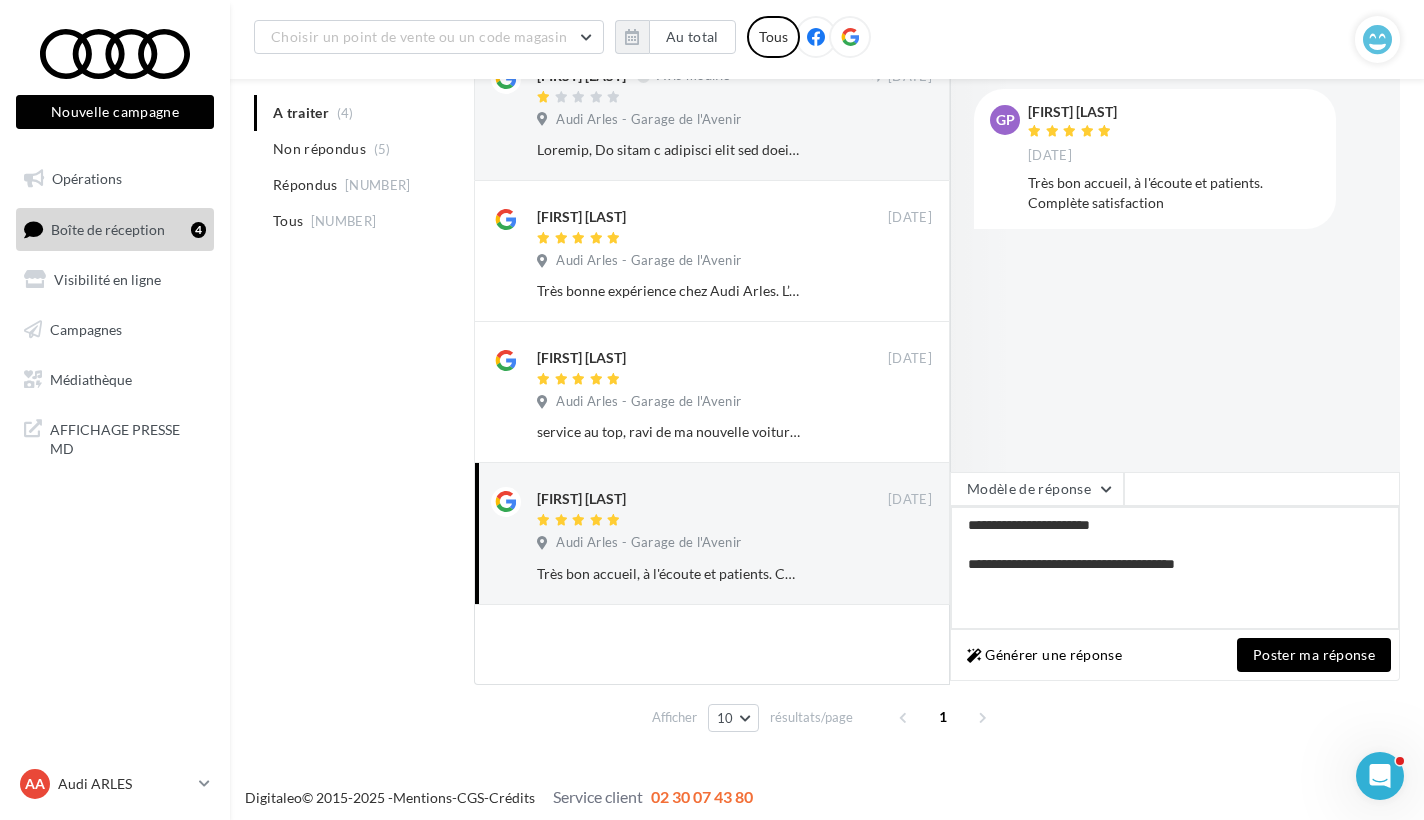 type on "**********" 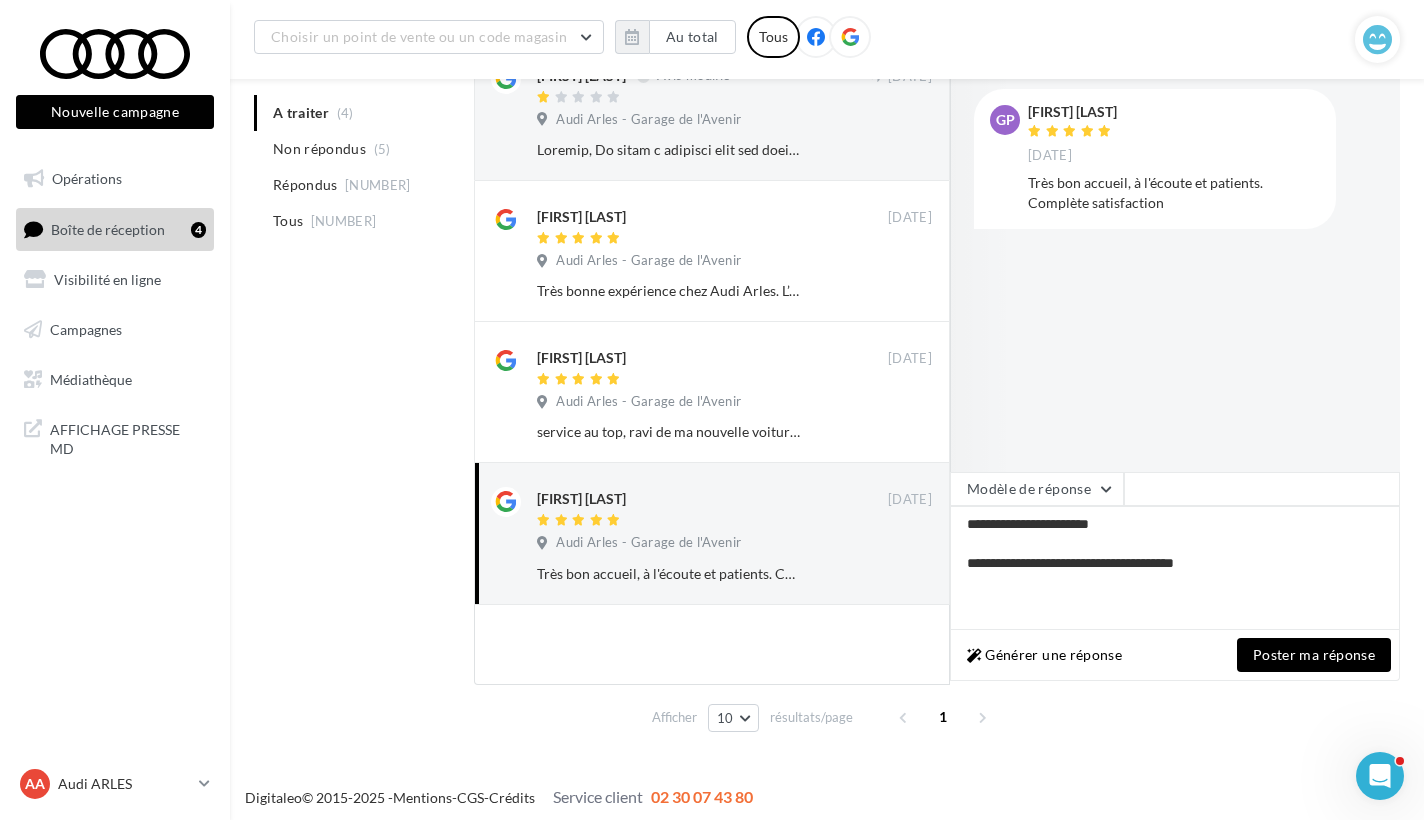 click on "Poster ma réponse" at bounding box center [1314, 655] 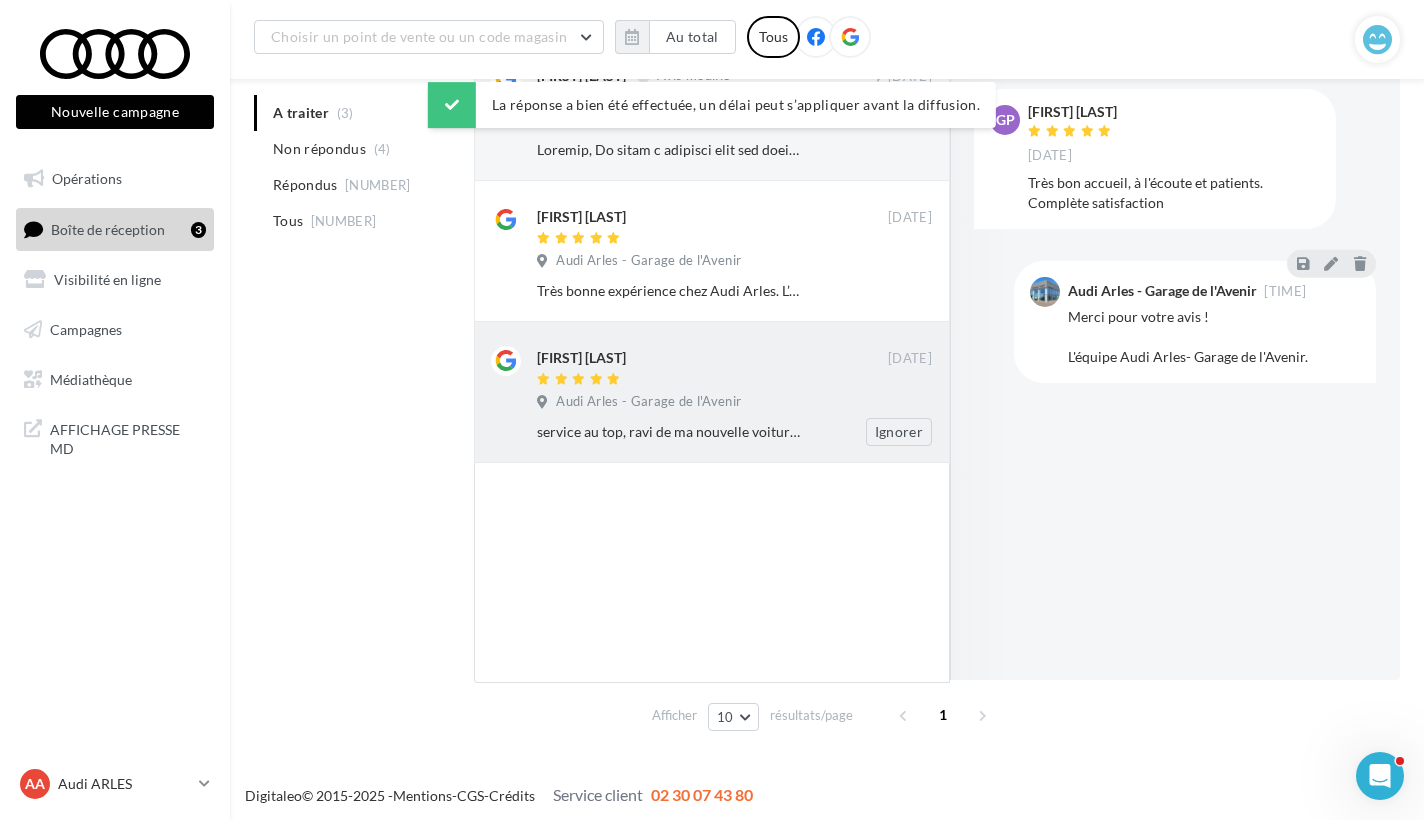 click at bounding box center [712, 239] 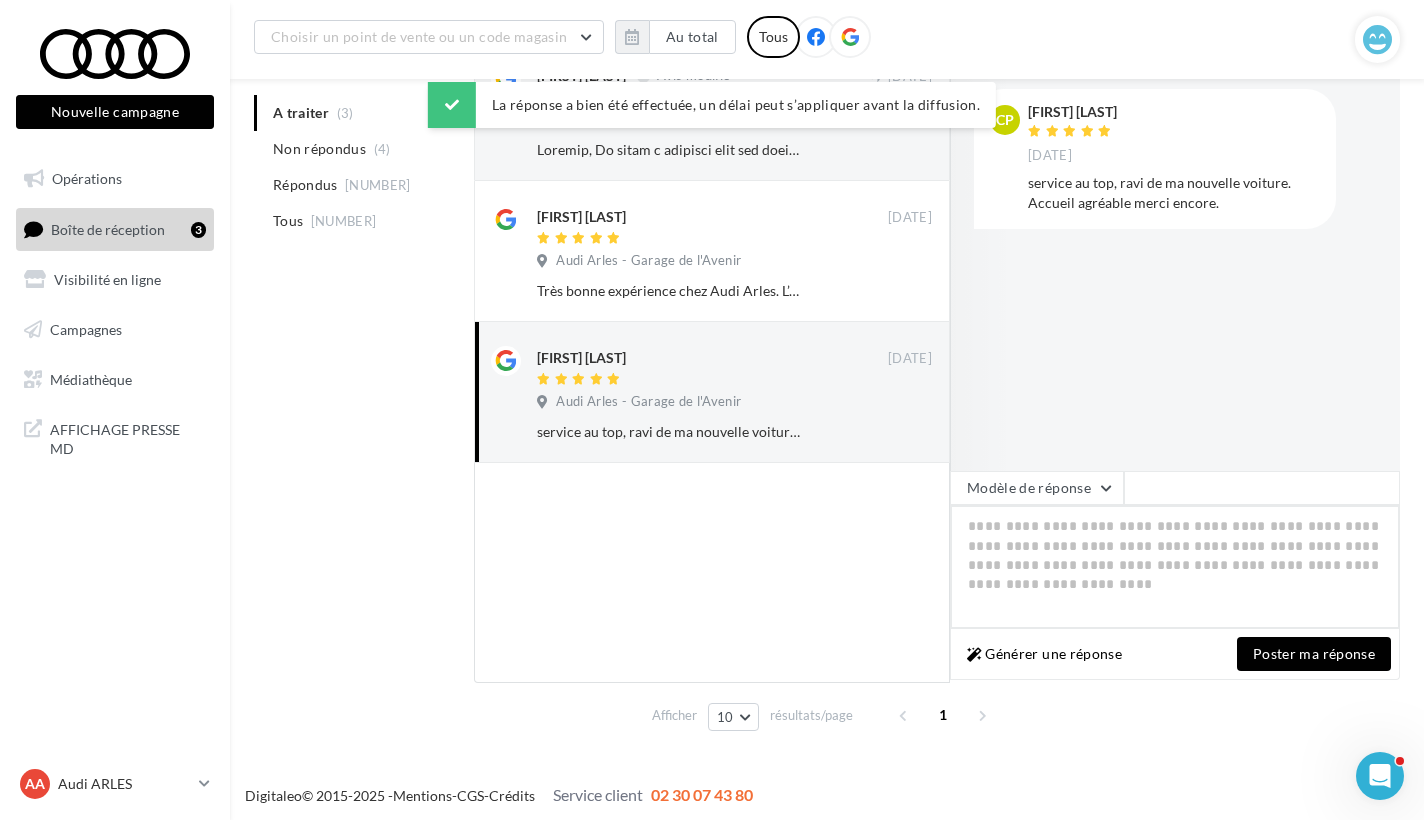 click at bounding box center [1175, 567] 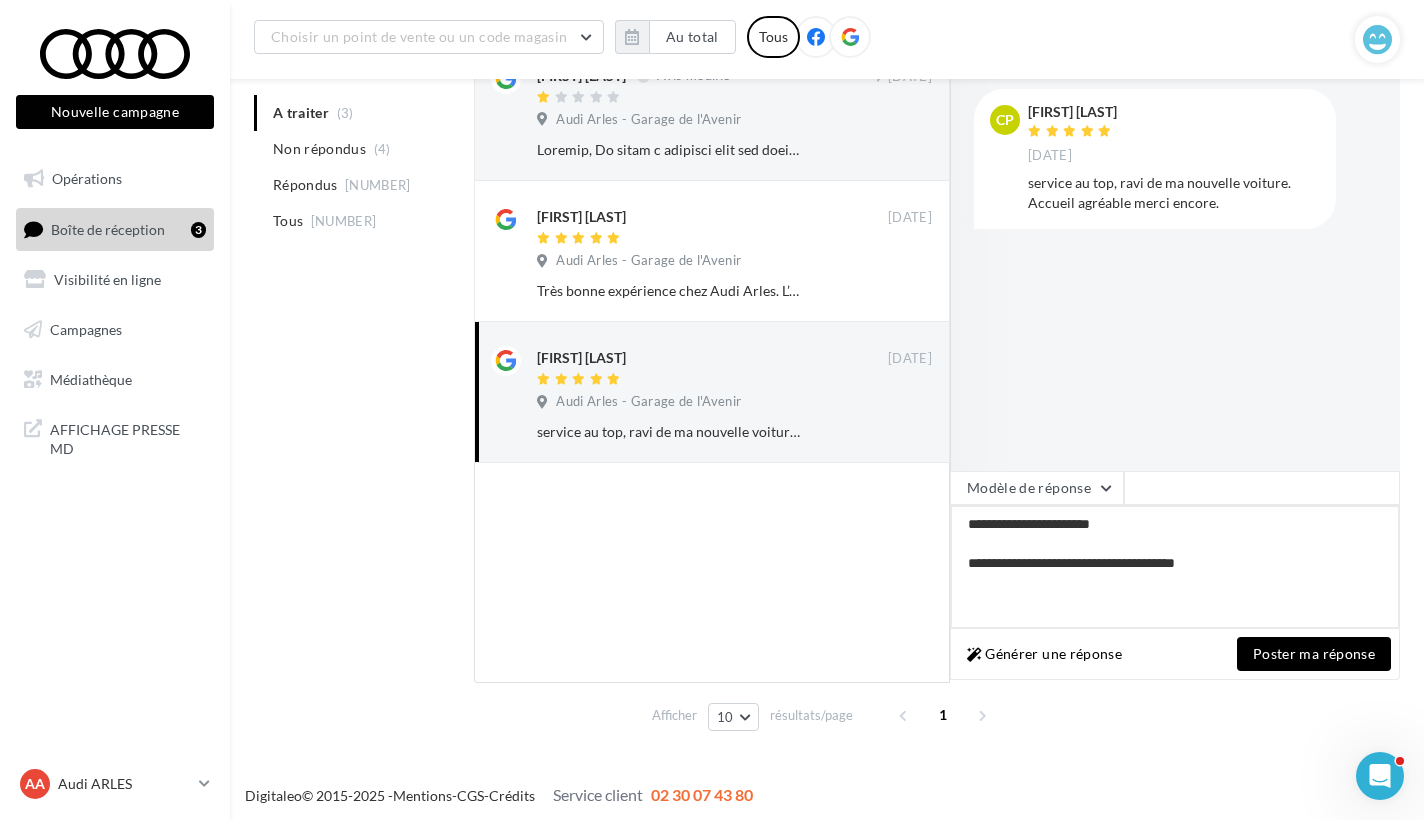 type on "**********" 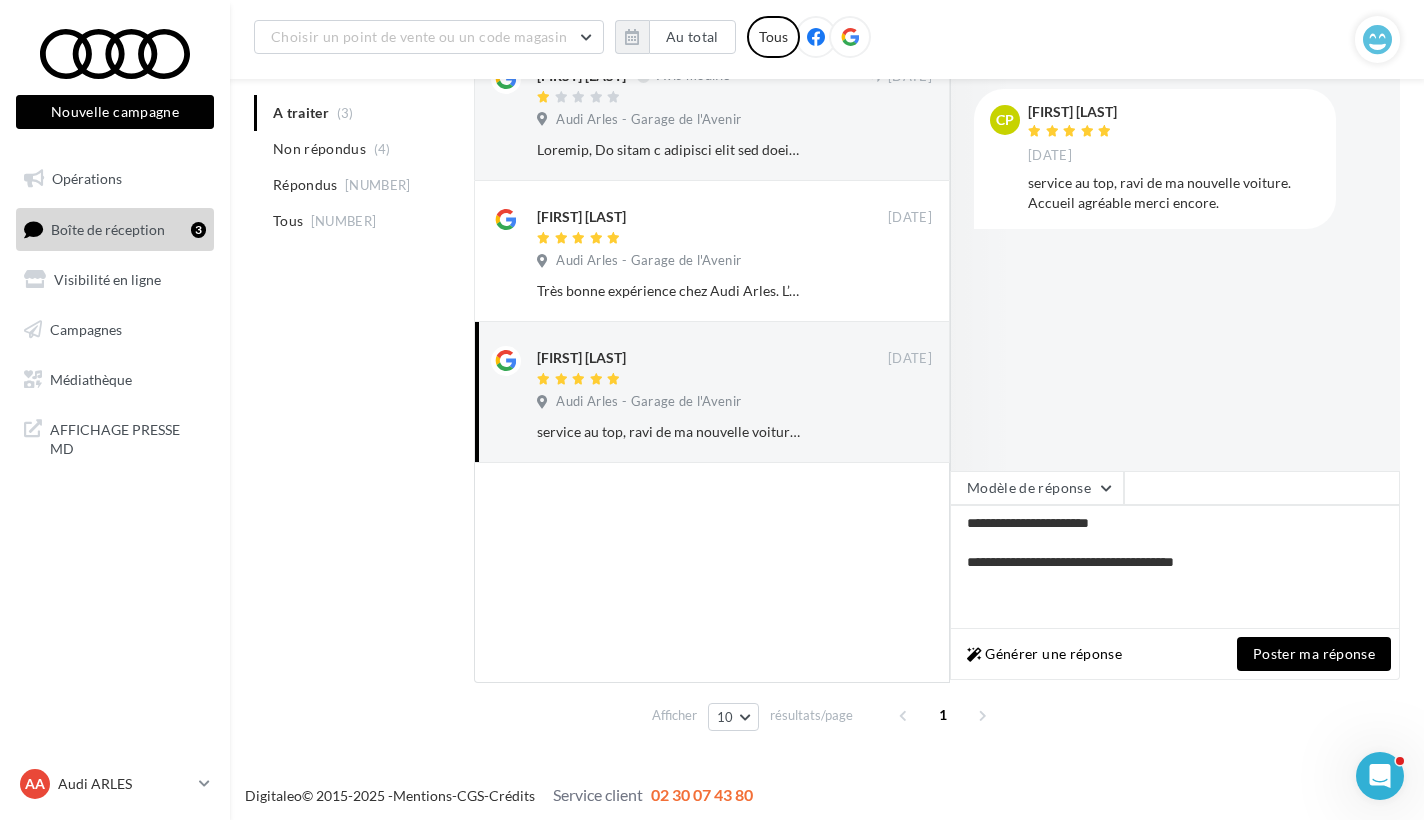 click on "Poster ma réponse" at bounding box center (1314, 654) 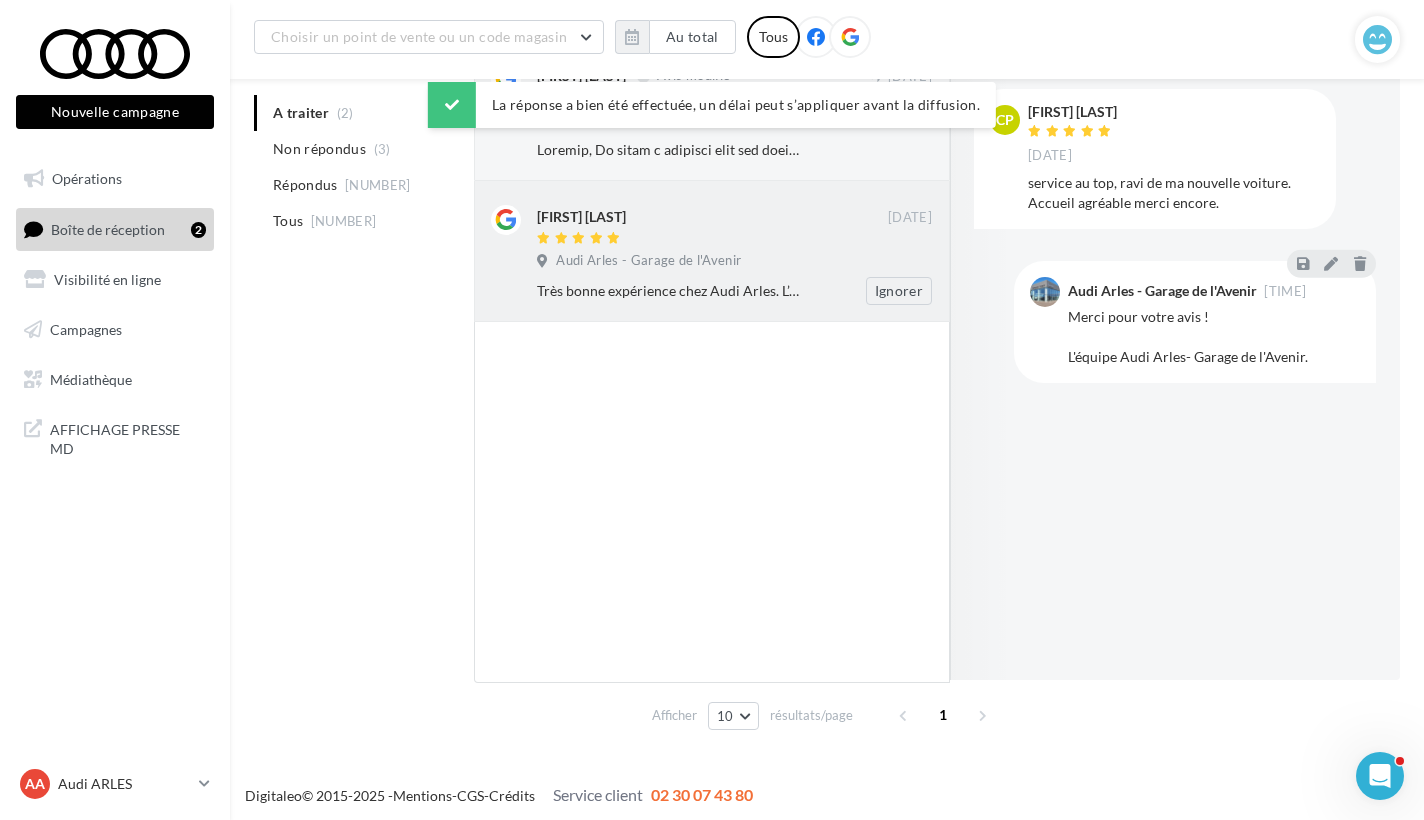 click at bounding box center [712, 239] 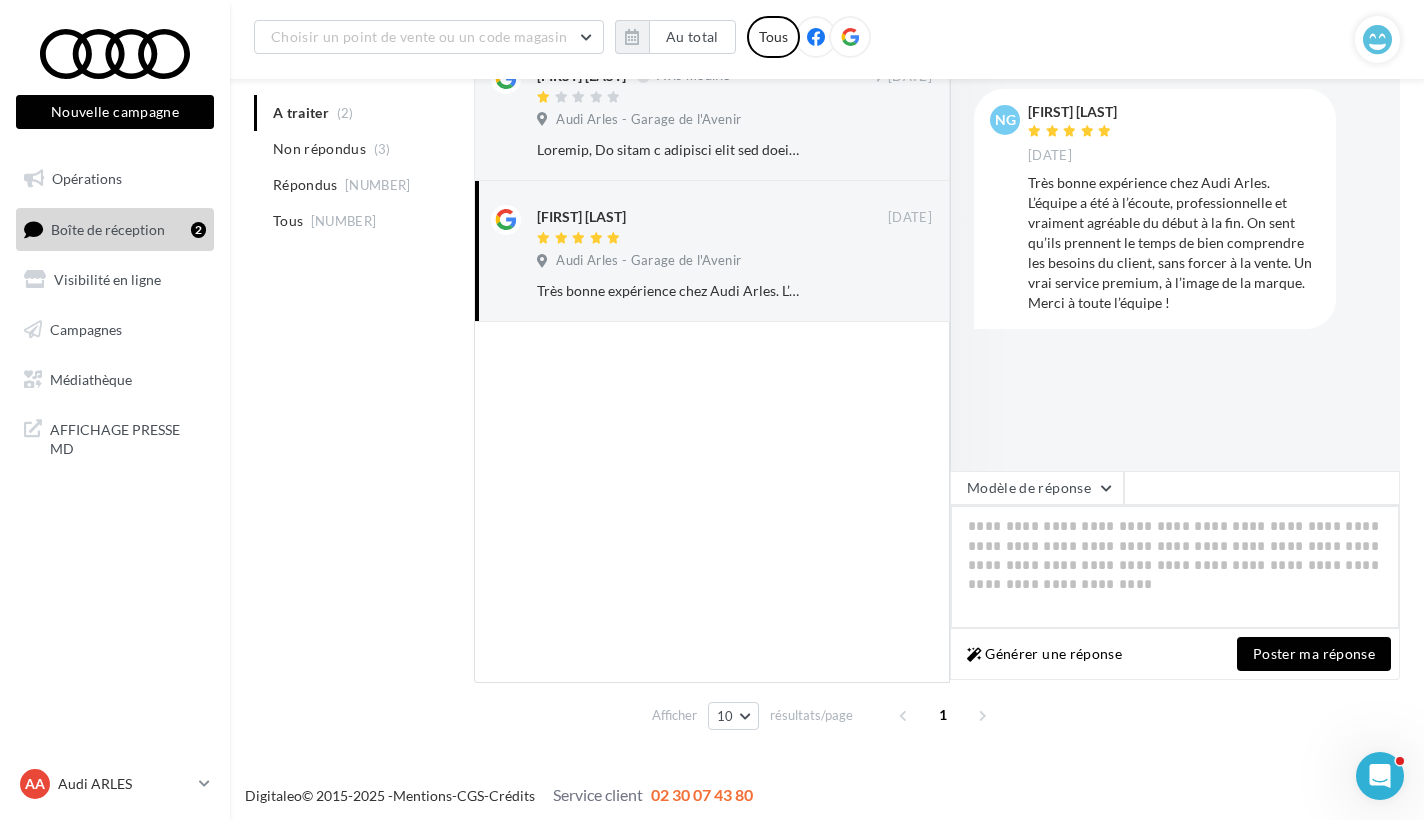 click at bounding box center [1175, 567] 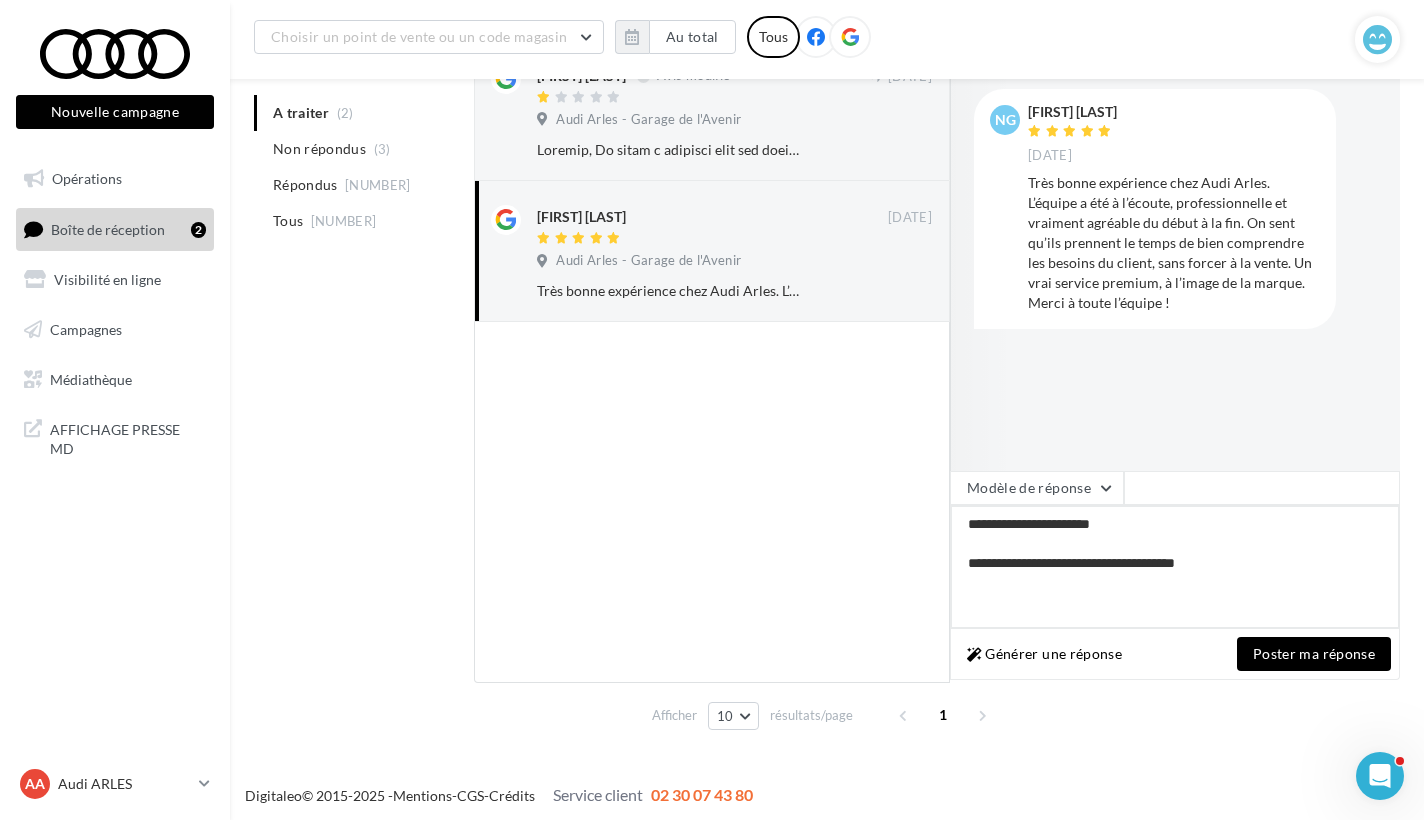 type on "**********" 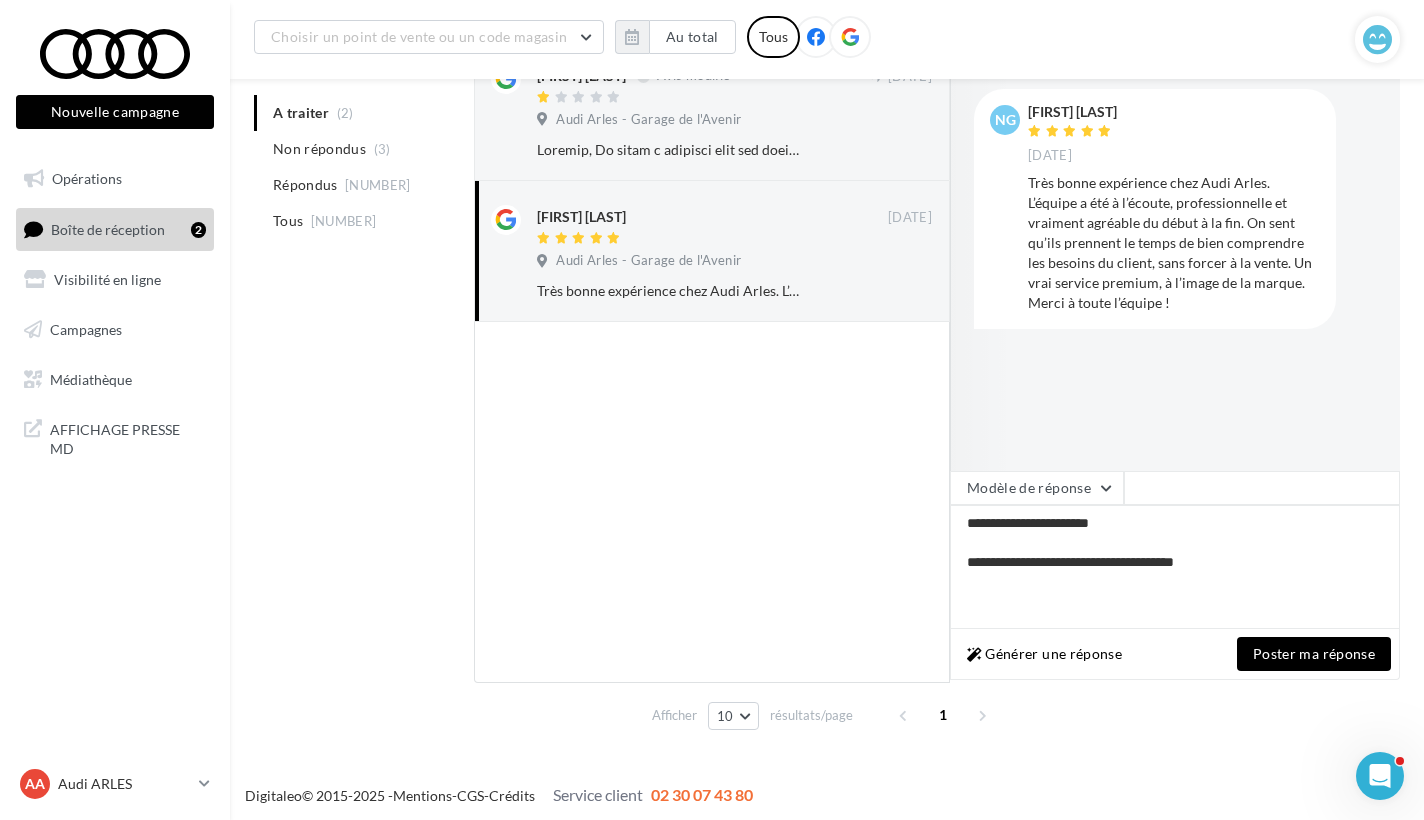 click on "Poster ma réponse" at bounding box center (1314, 654) 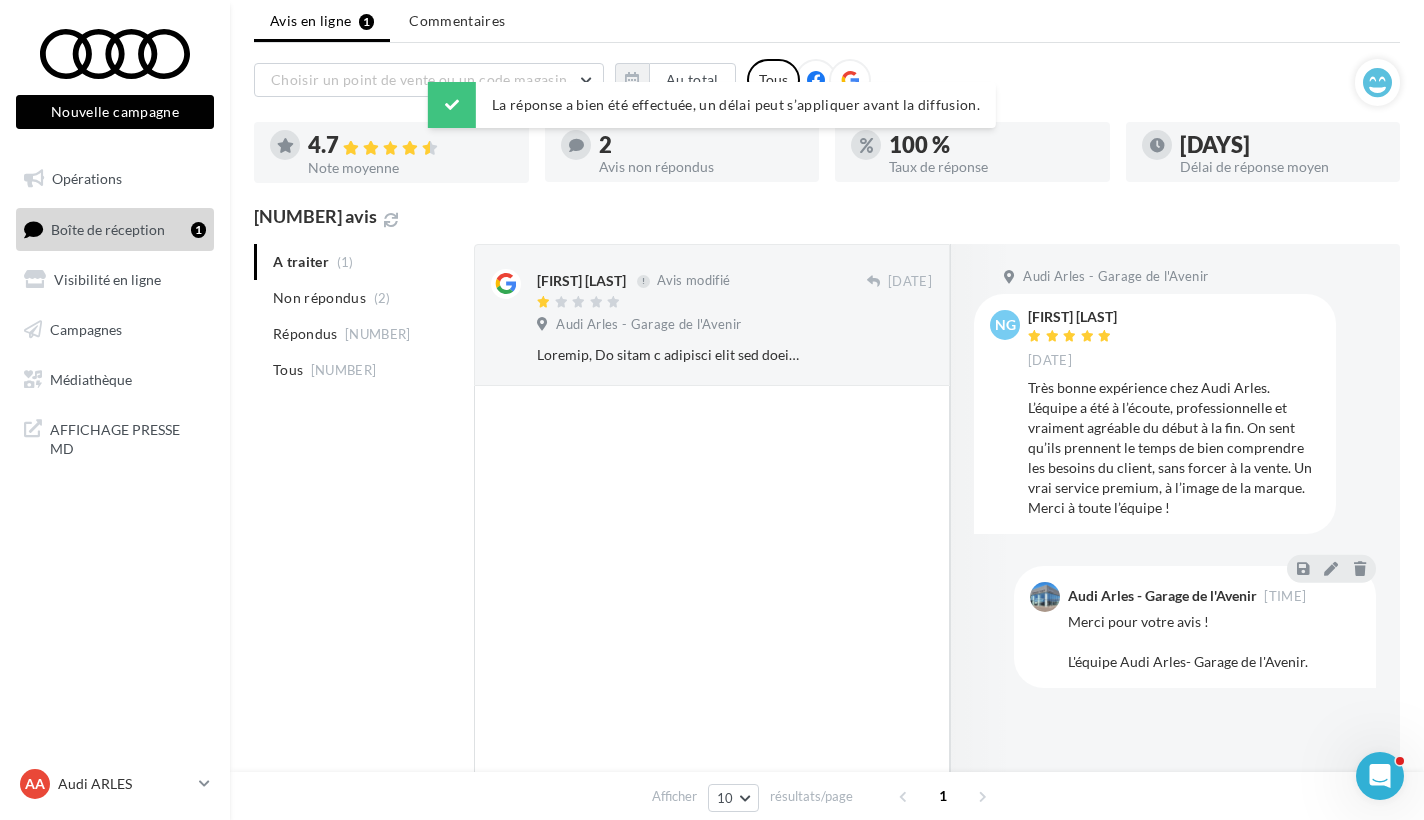 scroll, scrollTop: 64, scrollLeft: 0, axis: vertical 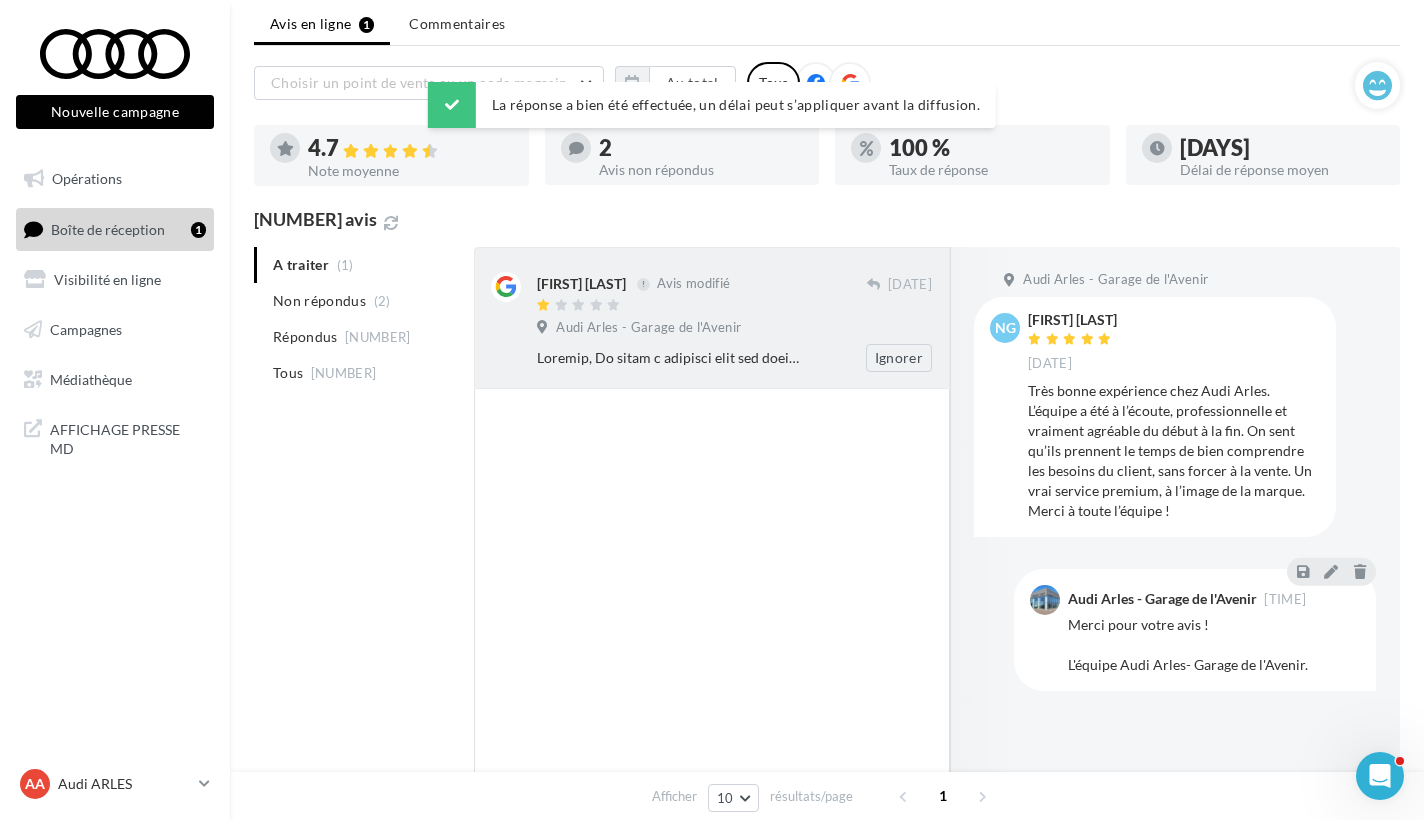 click on "Audi Arles - Garage de l'Avenir" at bounding box center [648, 328] 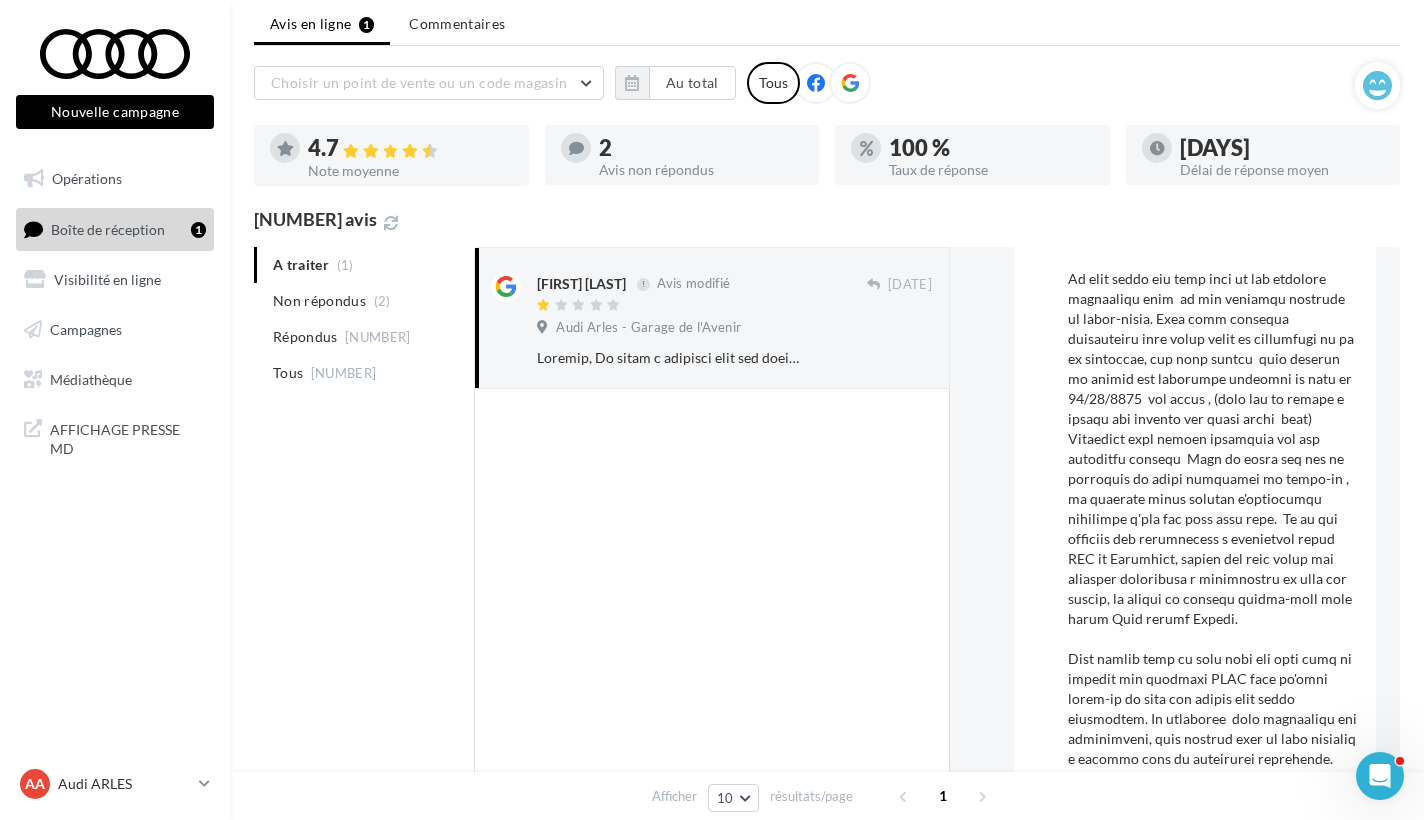 scroll, scrollTop: 785, scrollLeft: 0, axis: vertical 